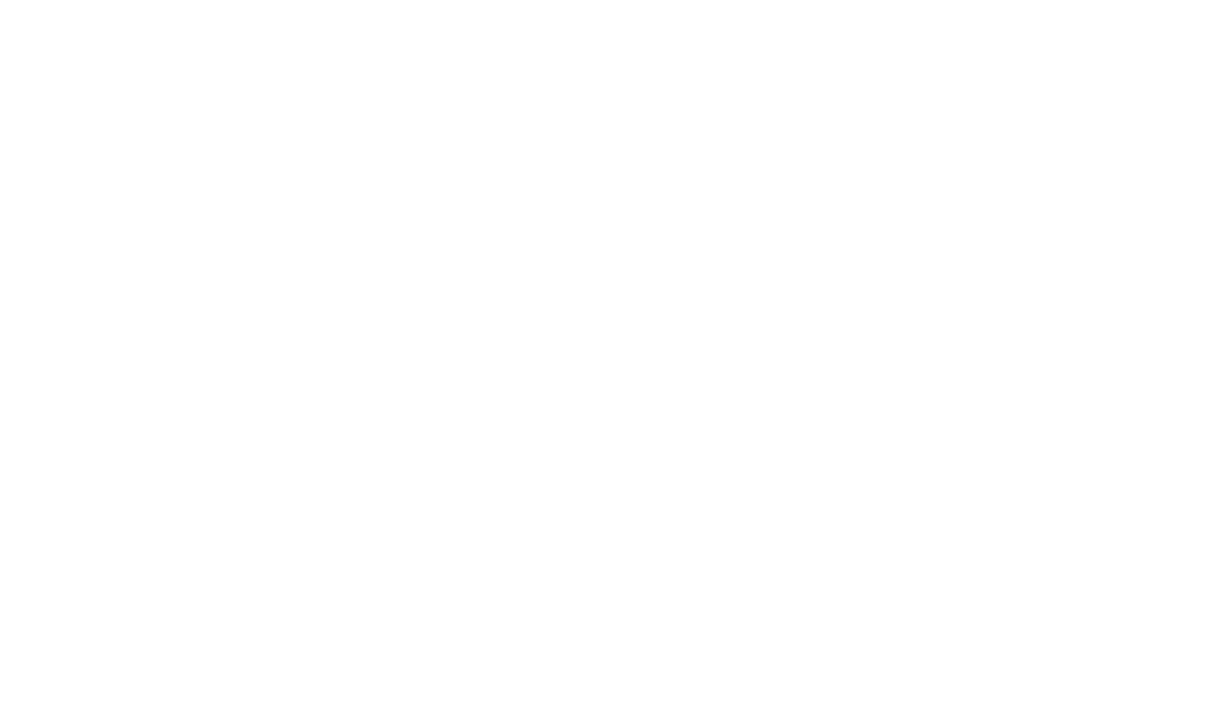 scroll, scrollTop: 0, scrollLeft: 0, axis: both 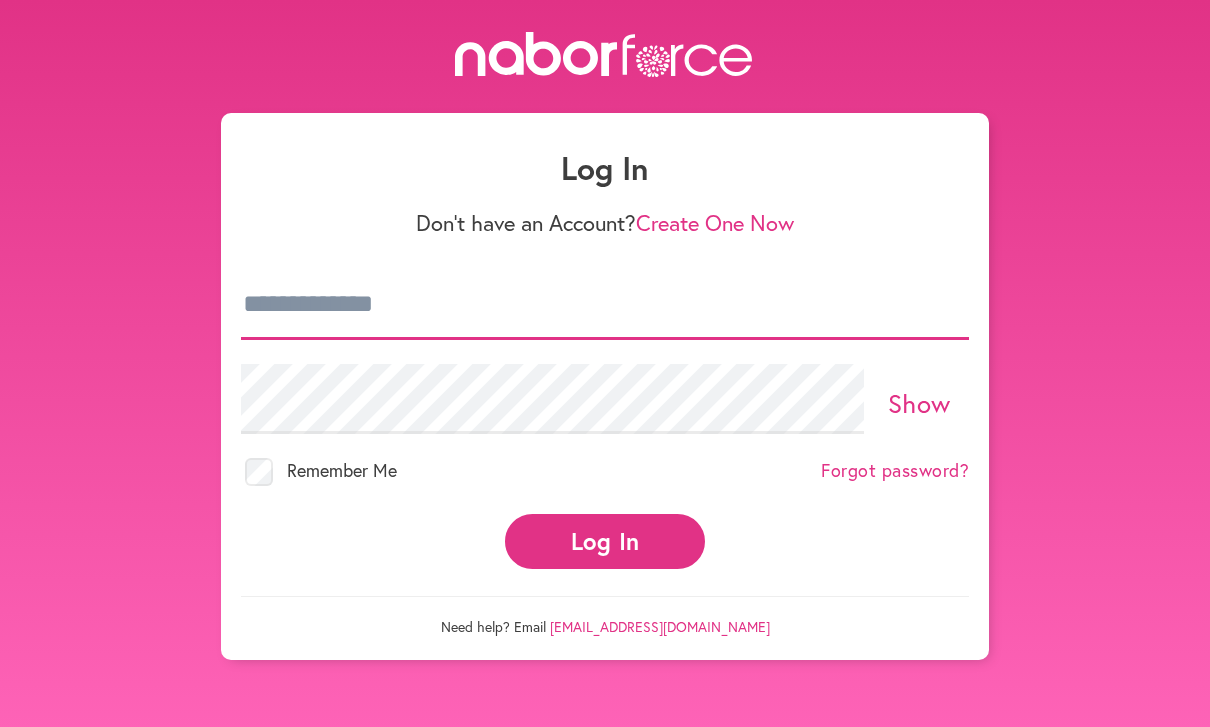 click at bounding box center [605, 305] 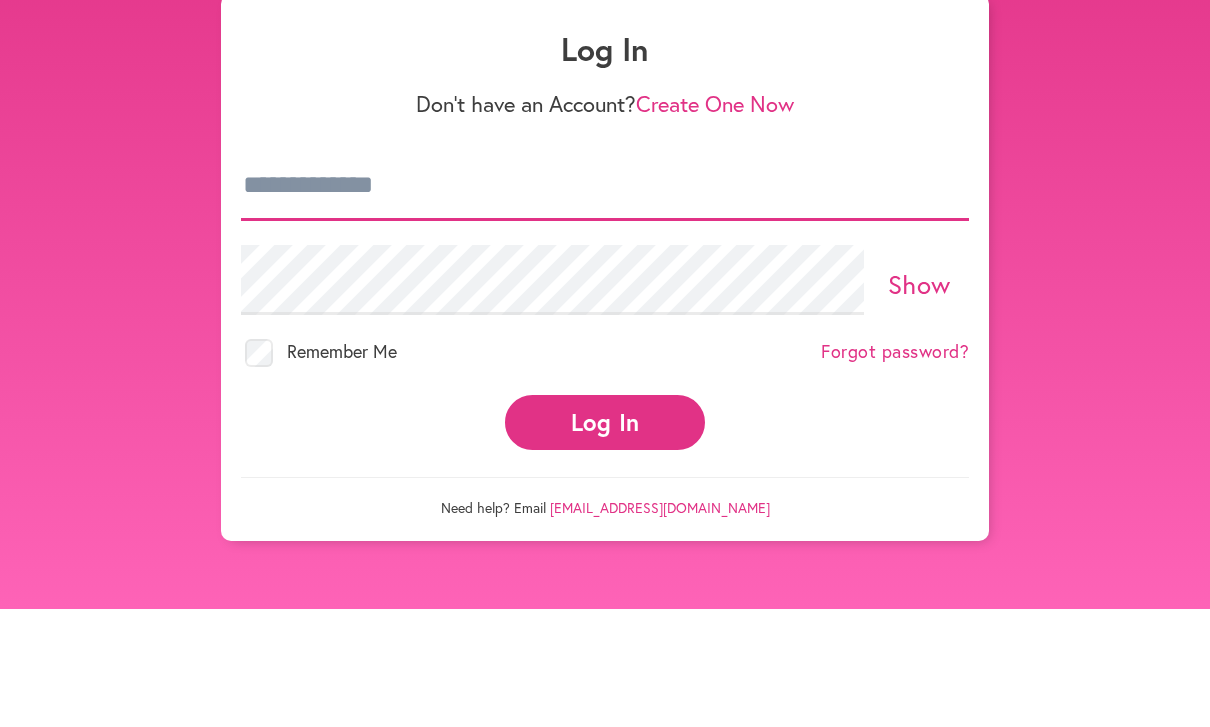 type on "**********" 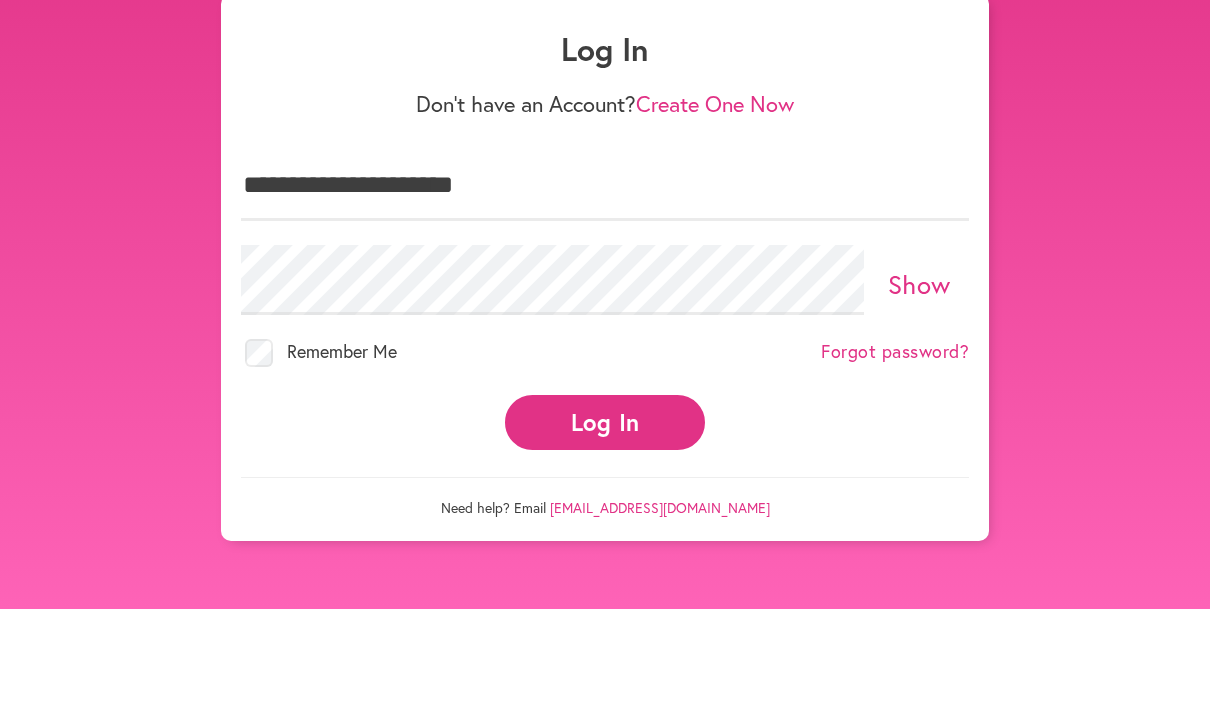 click on "Log In" at bounding box center (605, 541) 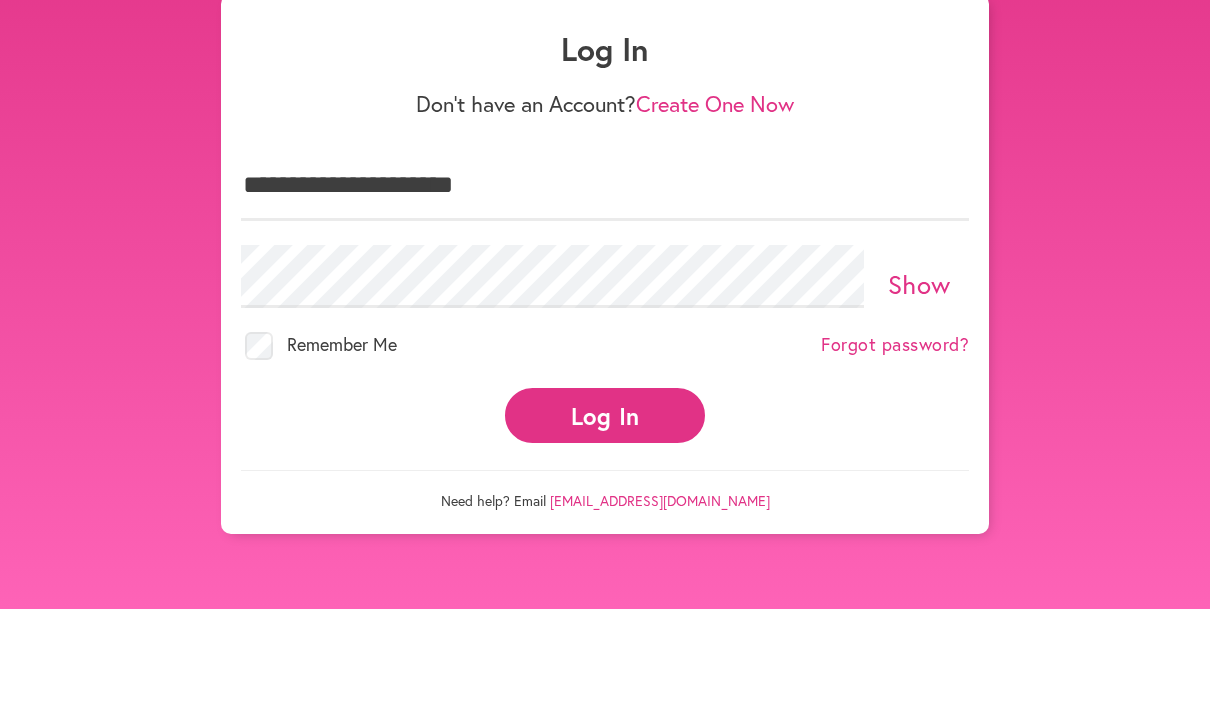 scroll, scrollTop: 116, scrollLeft: 0, axis: vertical 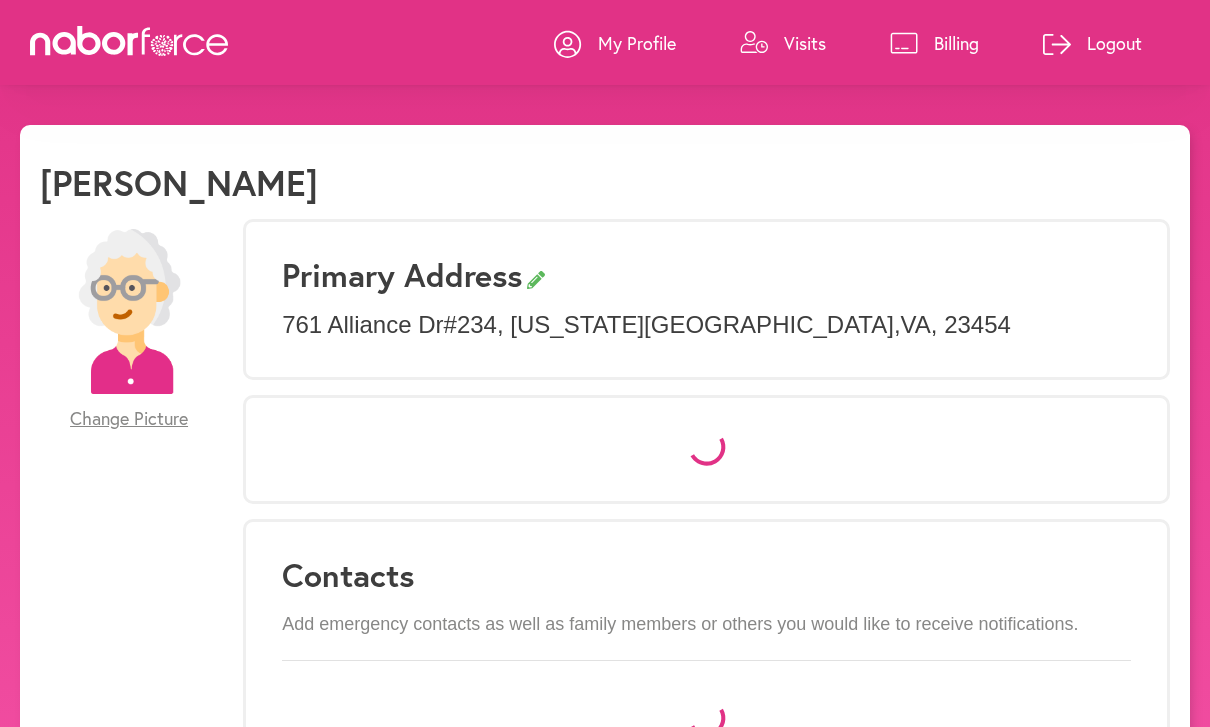 select on "*" 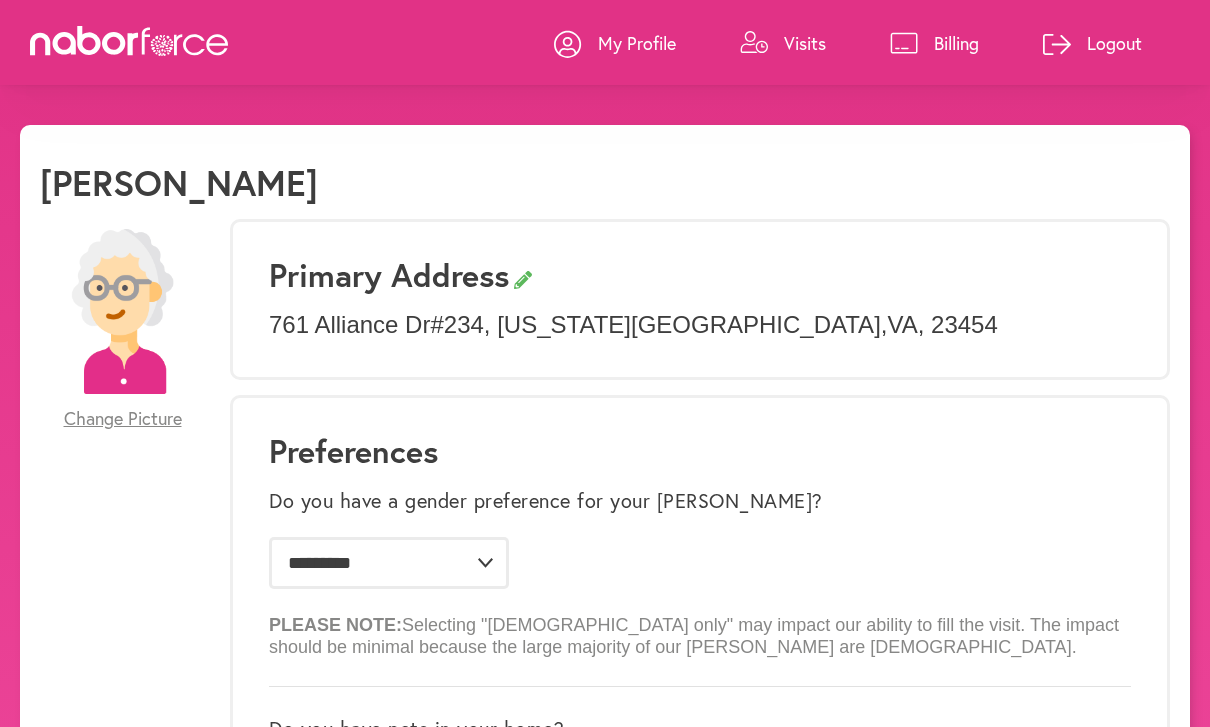 click on "Visits" at bounding box center (805, 43) 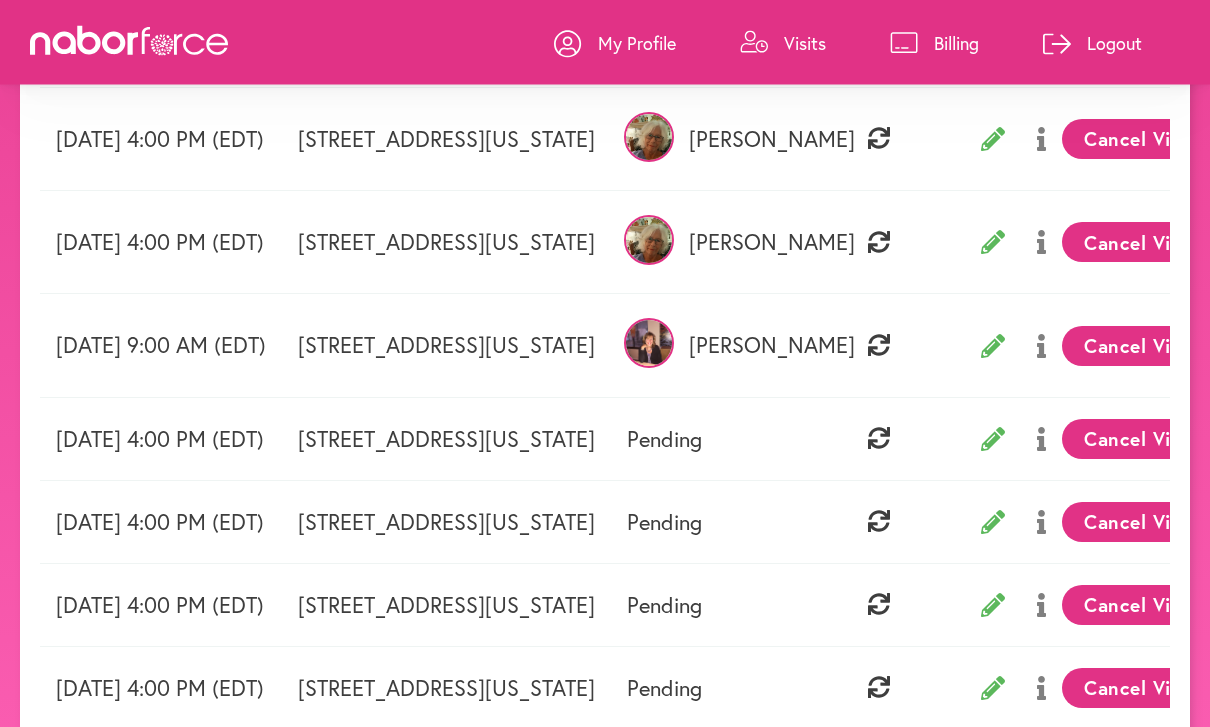 scroll, scrollTop: 479, scrollLeft: 0, axis: vertical 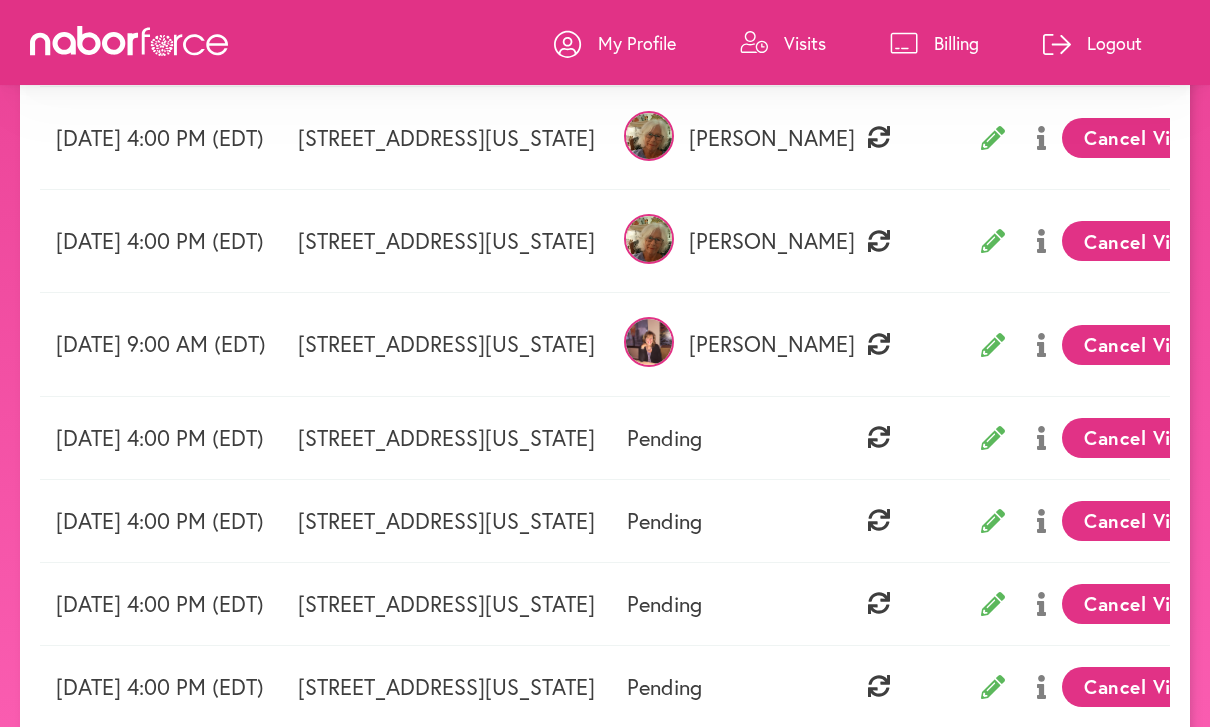 click on "Visits" at bounding box center [805, 43] 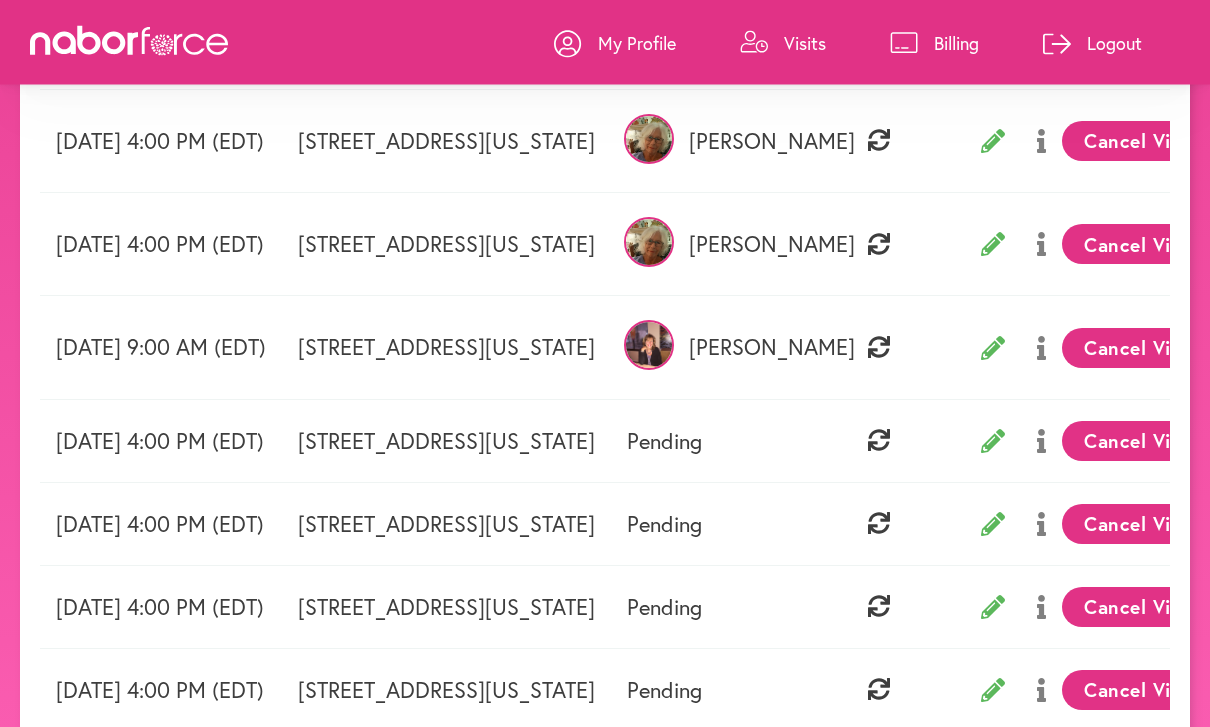 scroll, scrollTop: 476, scrollLeft: 0, axis: vertical 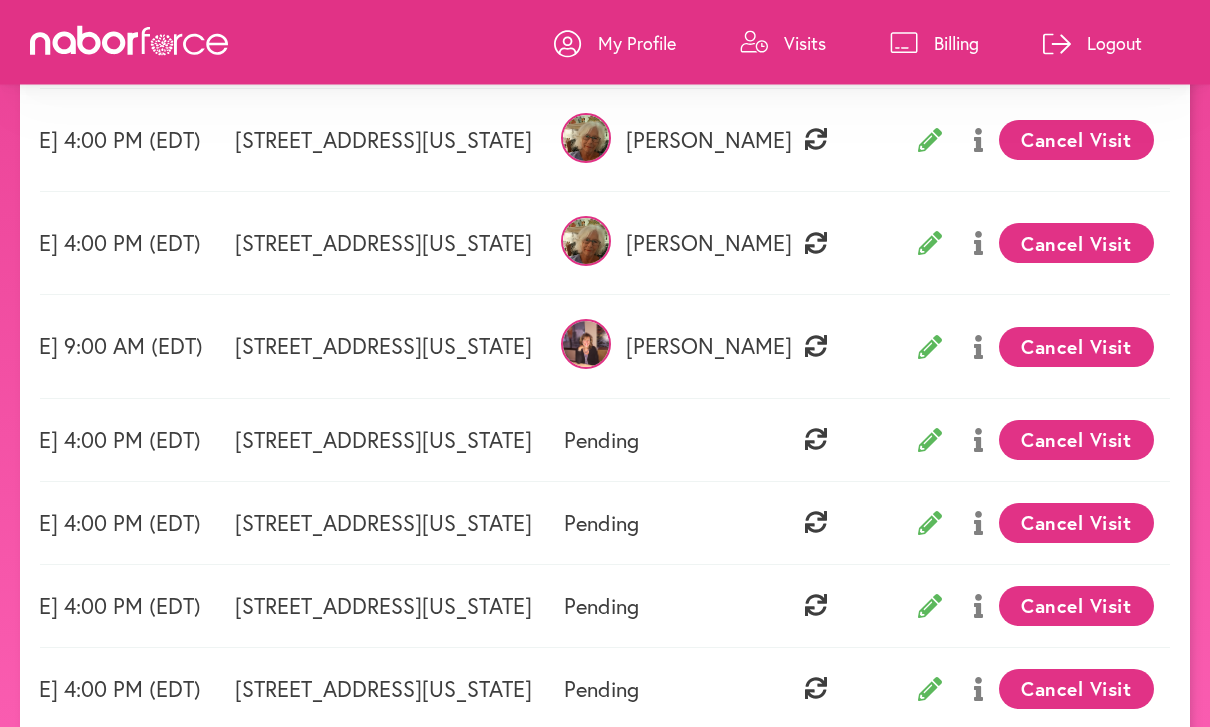 click 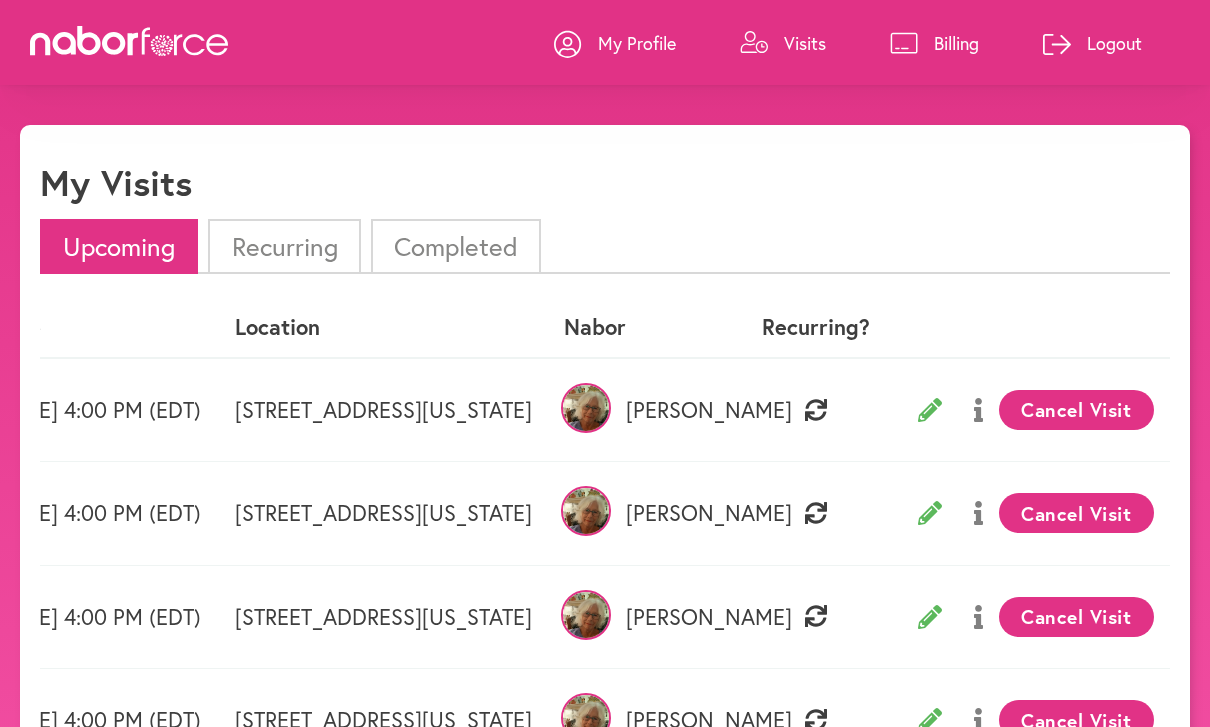 click on "My Profile" at bounding box center [615, 43] 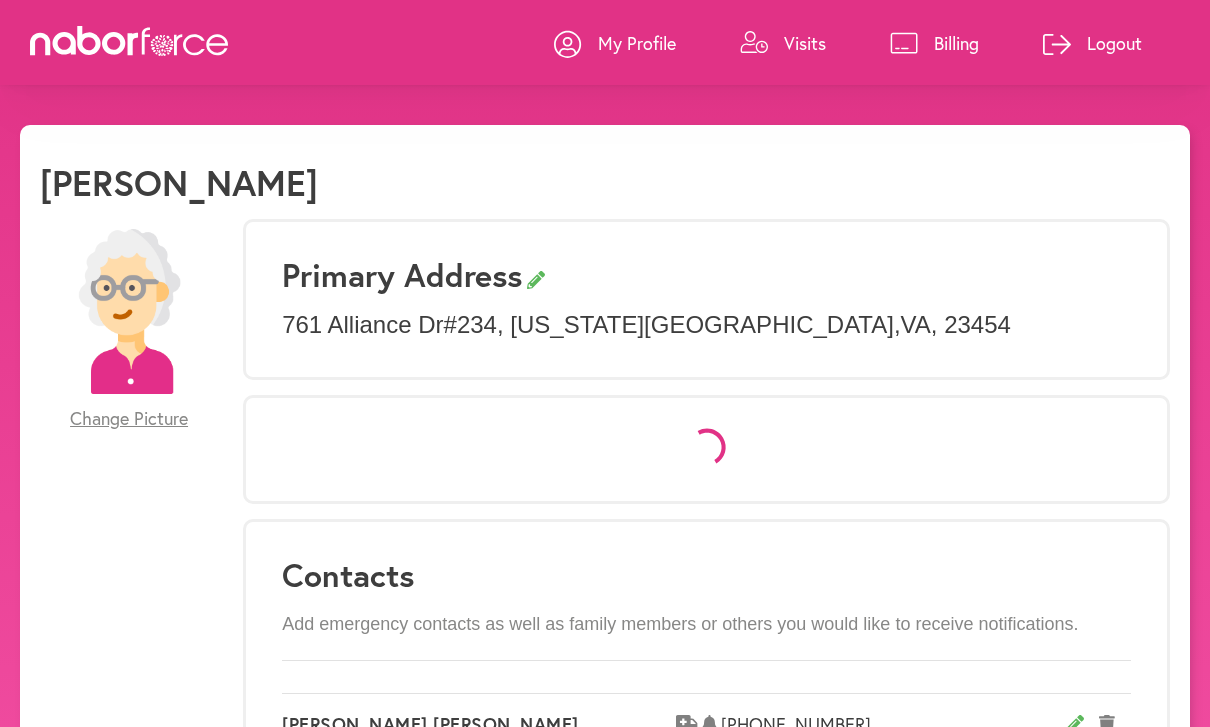 select on "*" 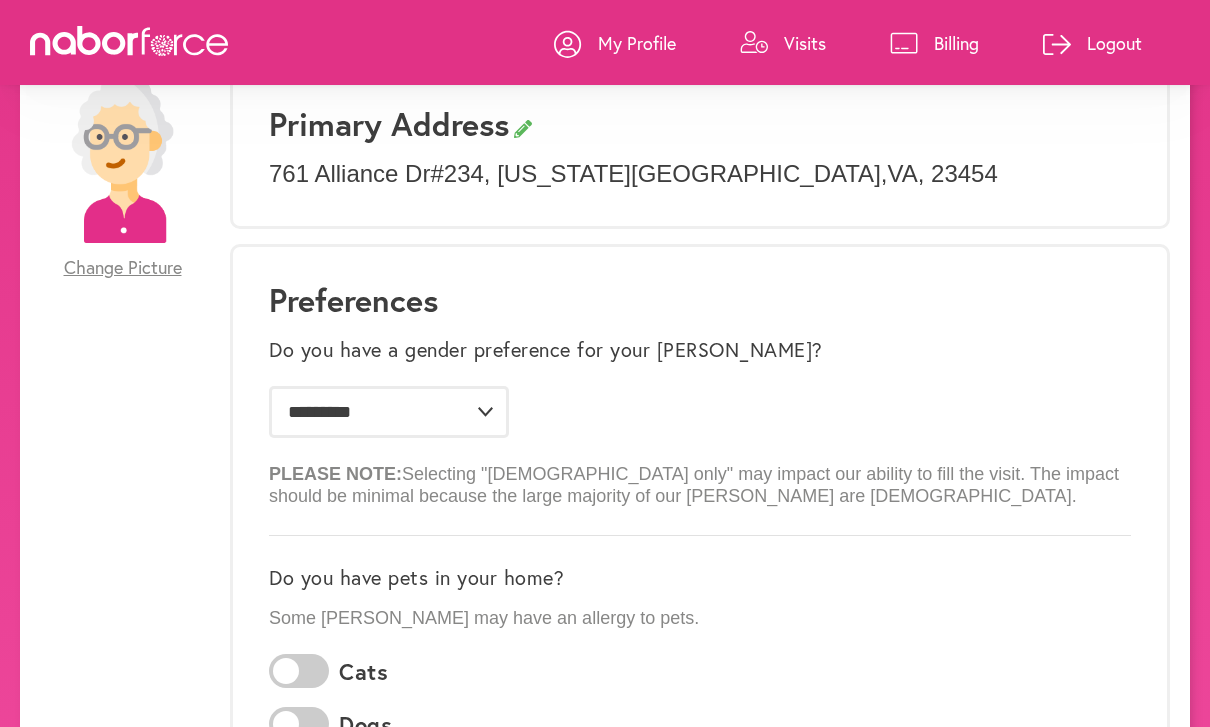 scroll, scrollTop: 0, scrollLeft: 0, axis: both 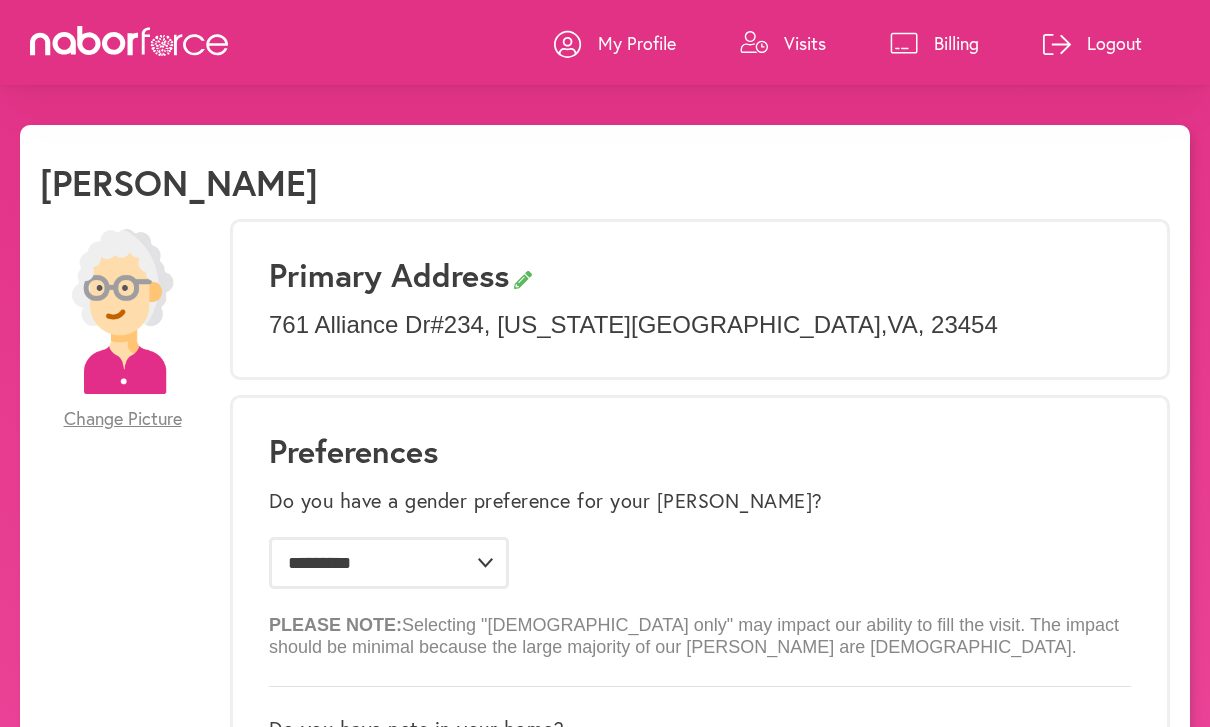 click on "Visits" at bounding box center [805, 43] 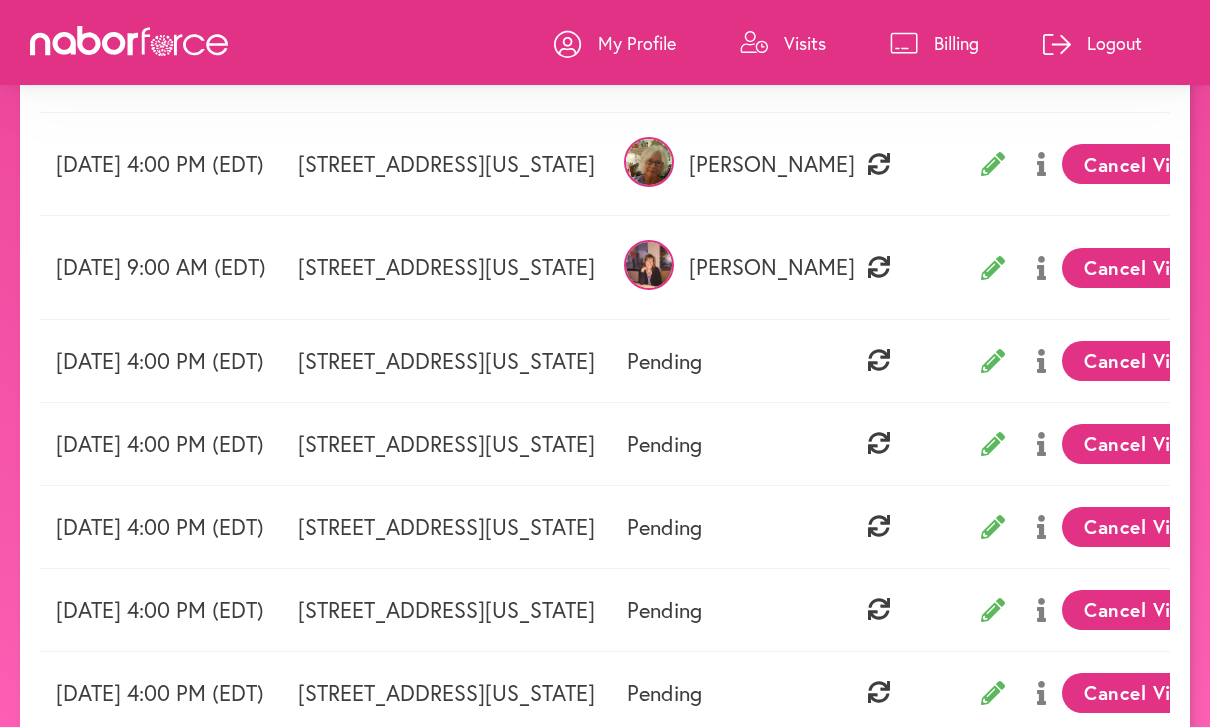 scroll, scrollTop: 665, scrollLeft: 0, axis: vertical 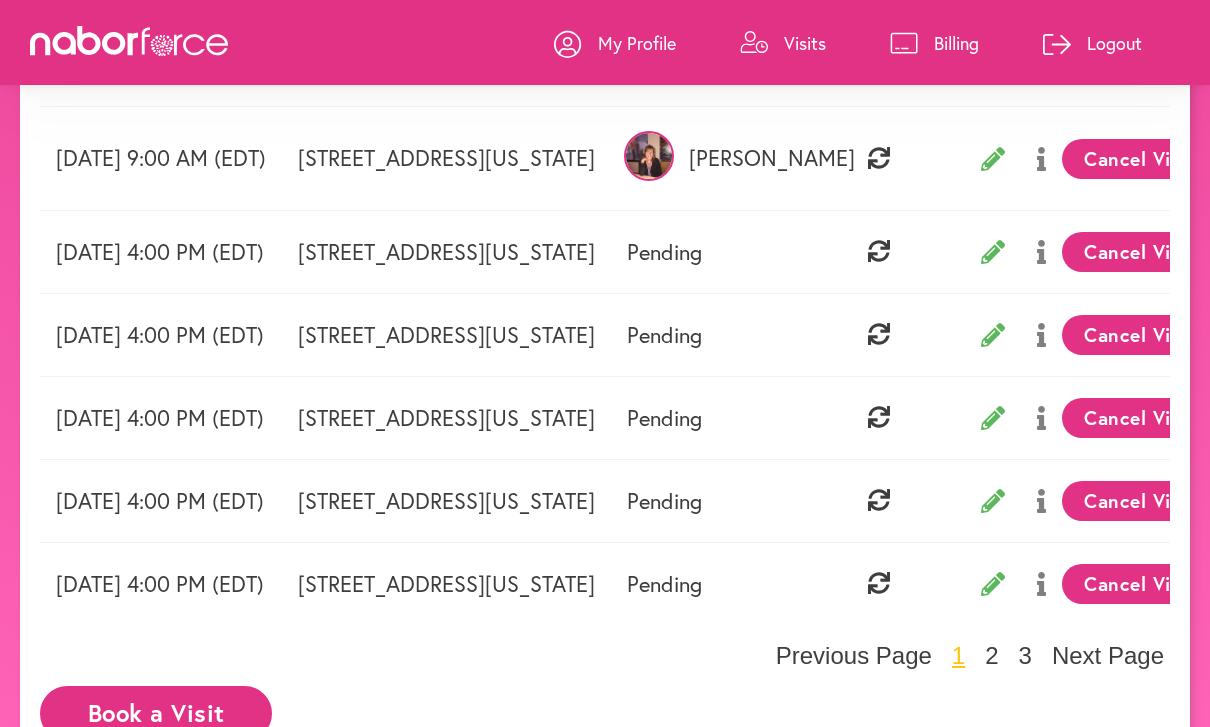click at bounding box center (649, 156) 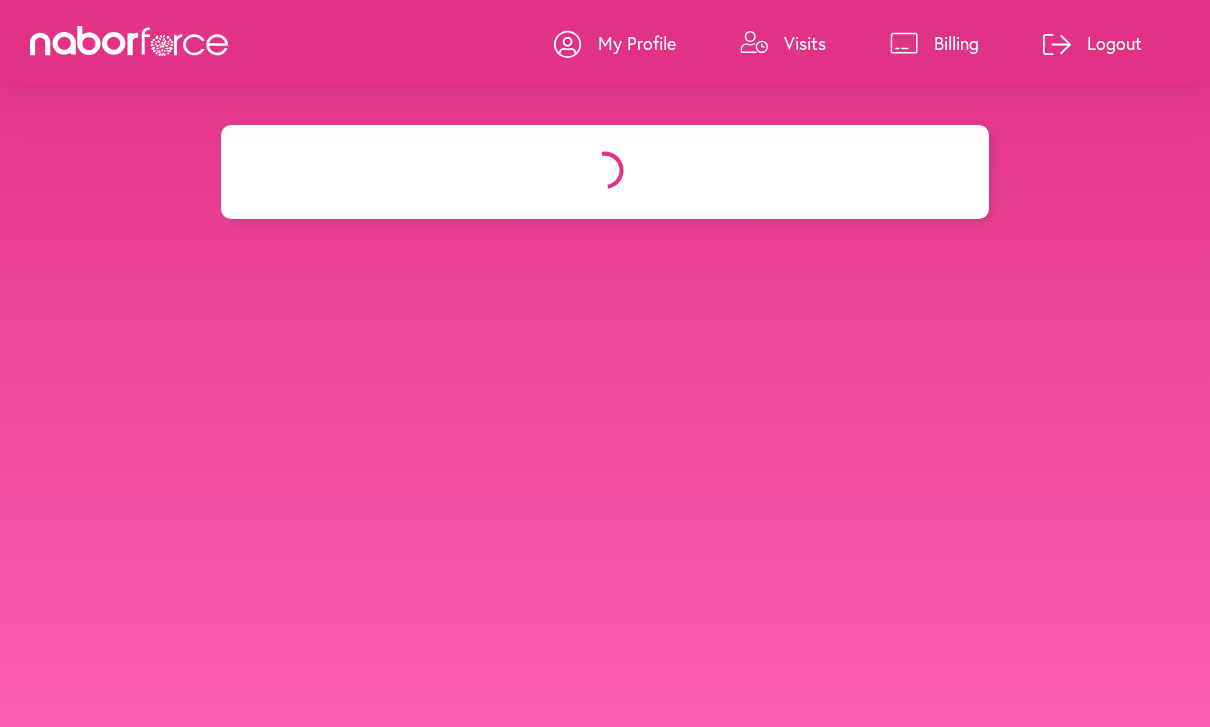 select on "*******" 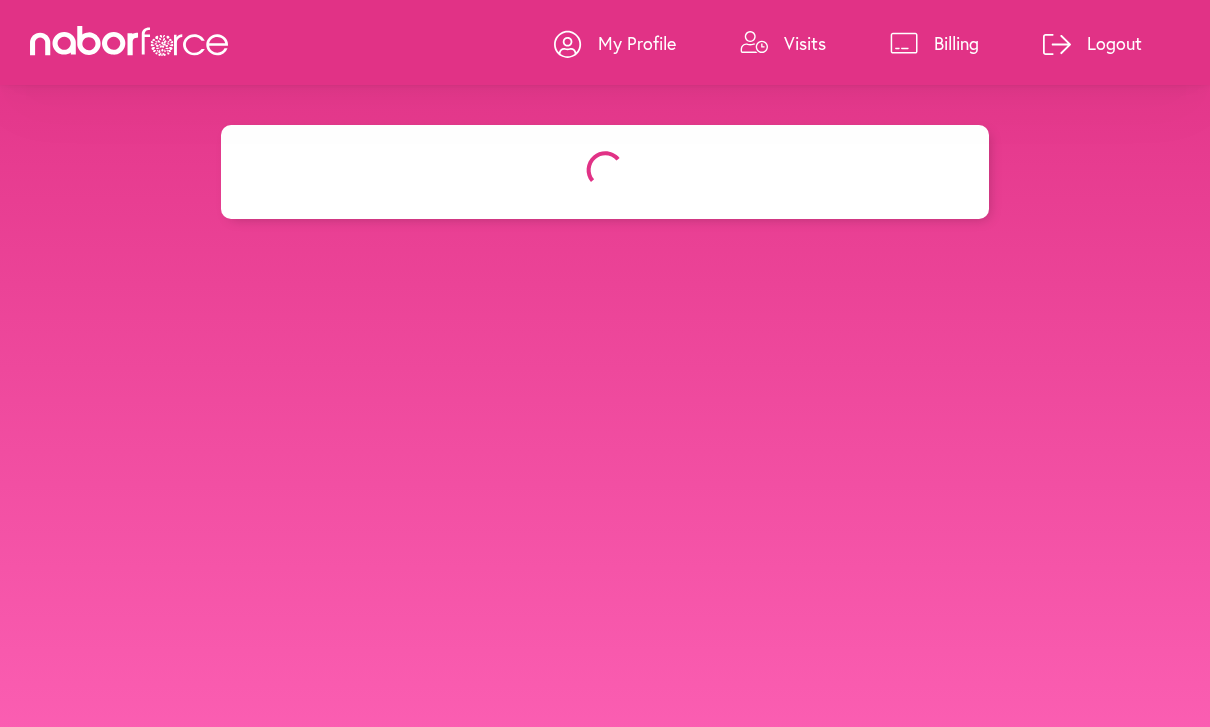 select on "***" 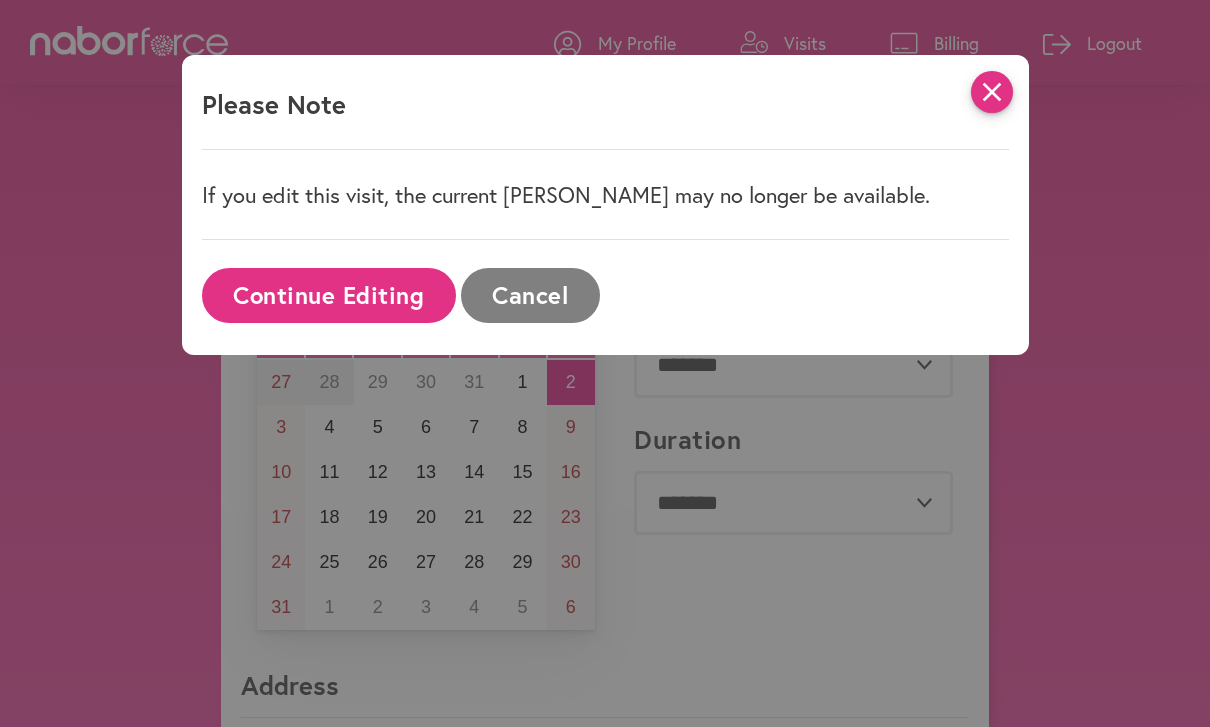click on "close" at bounding box center [992, 92] 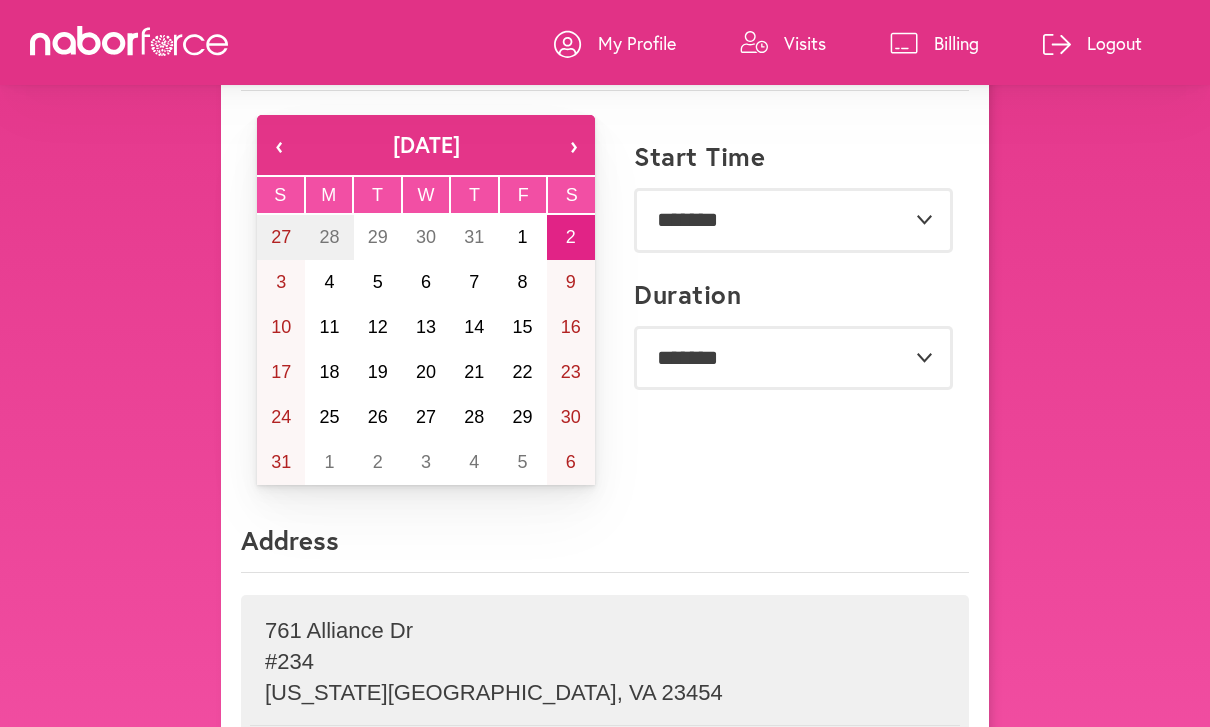 scroll, scrollTop: 0, scrollLeft: 0, axis: both 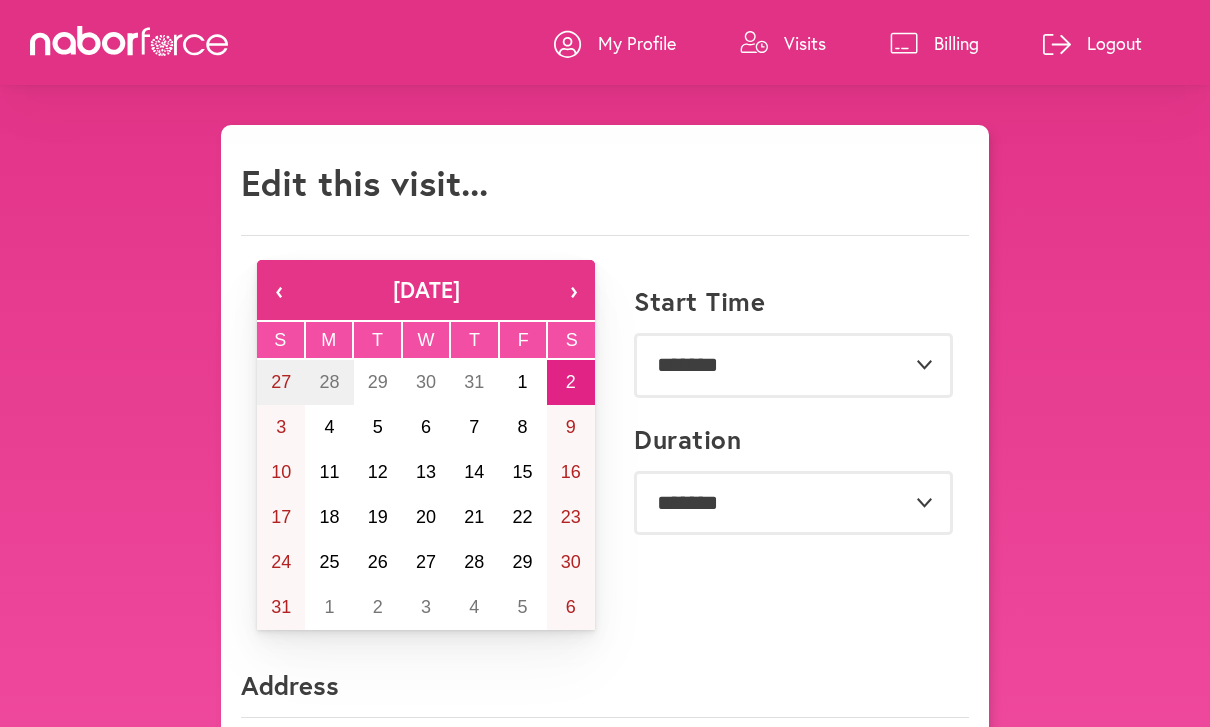 click on "Visits" at bounding box center (783, 43) 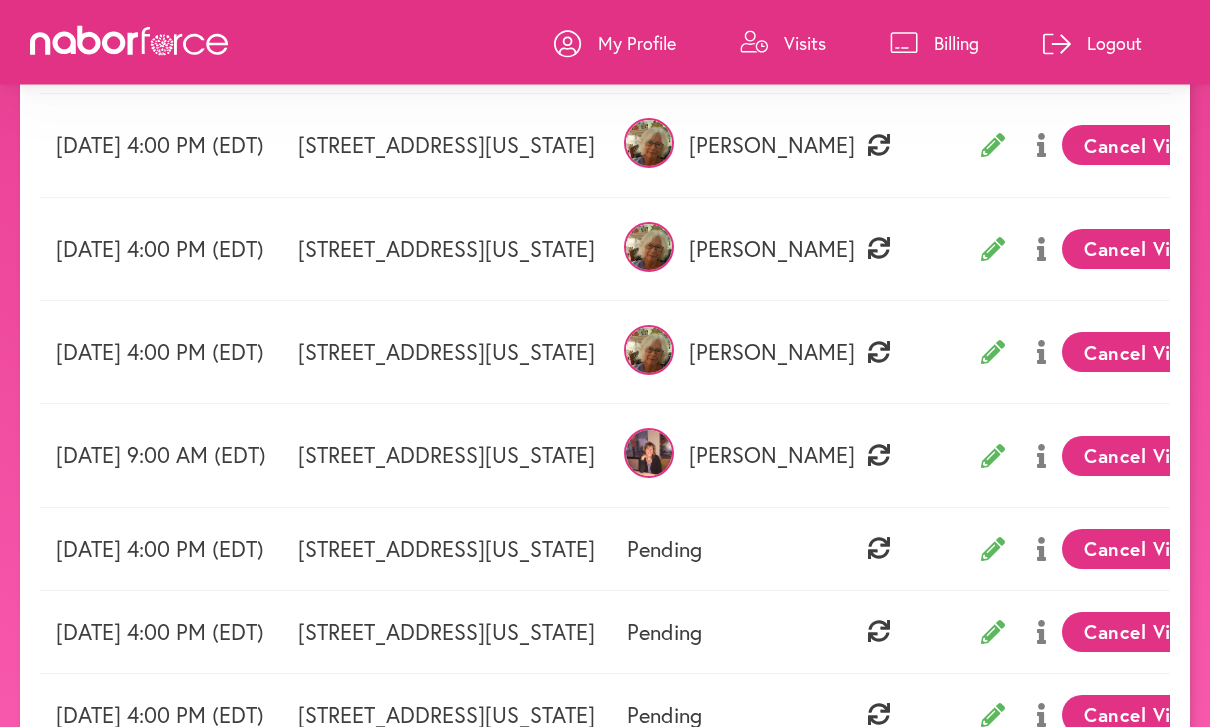 scroll, scrollTop: 407, scrollLeft: 0, axis: vertical 